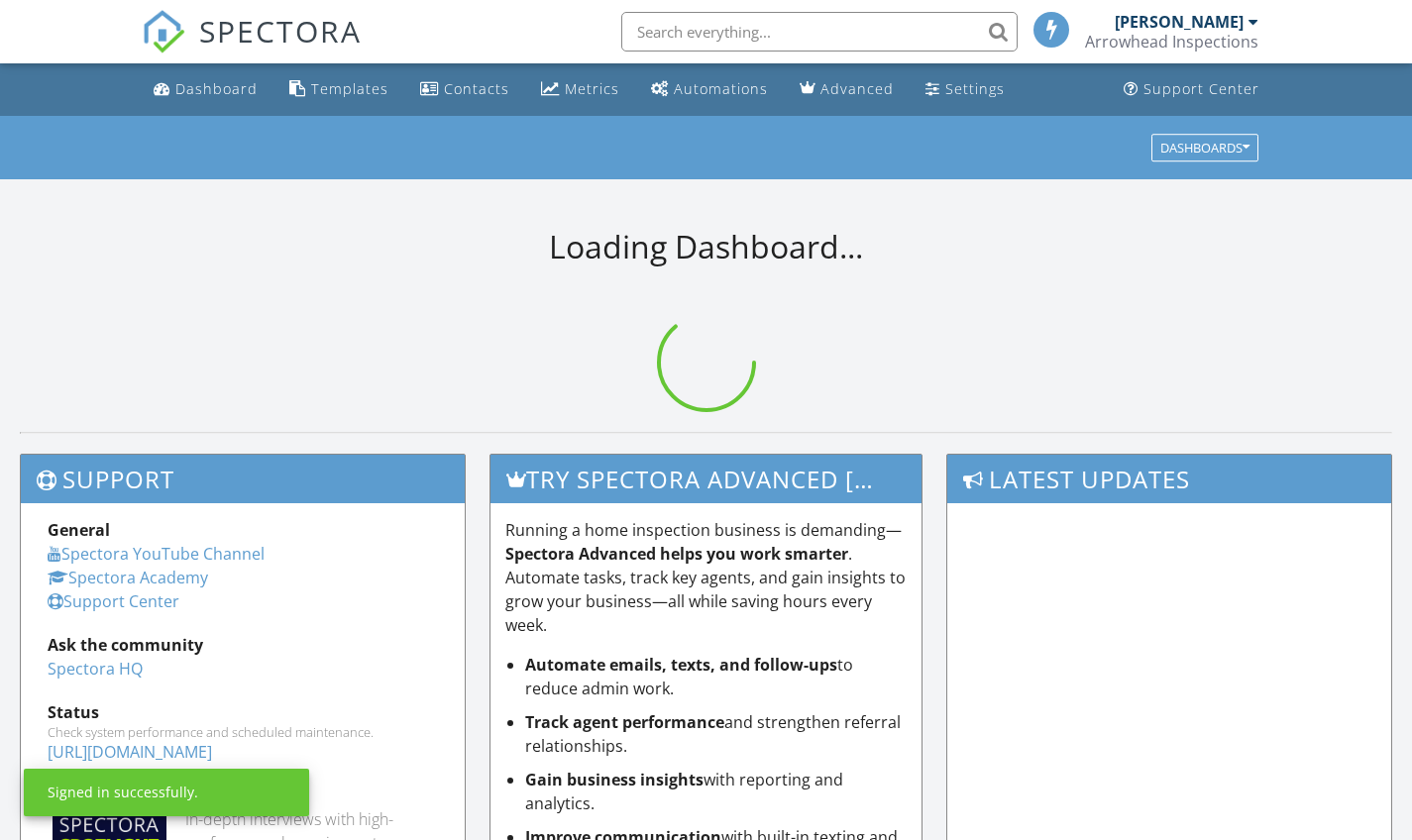 scroll, scrollTop: 0, scrollLeft: 0, axis: both 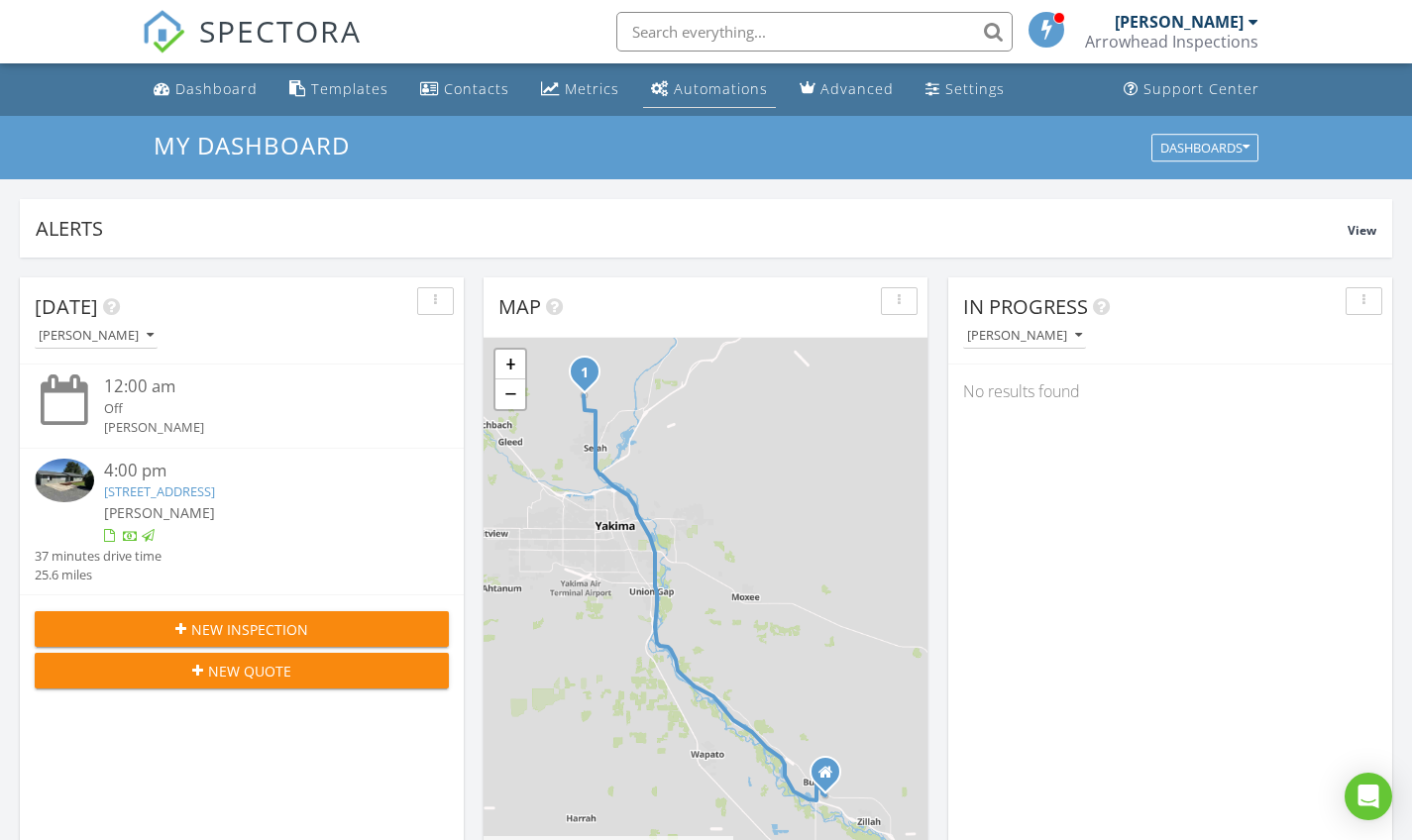click on "Automations" at bounding box center [720, 88] 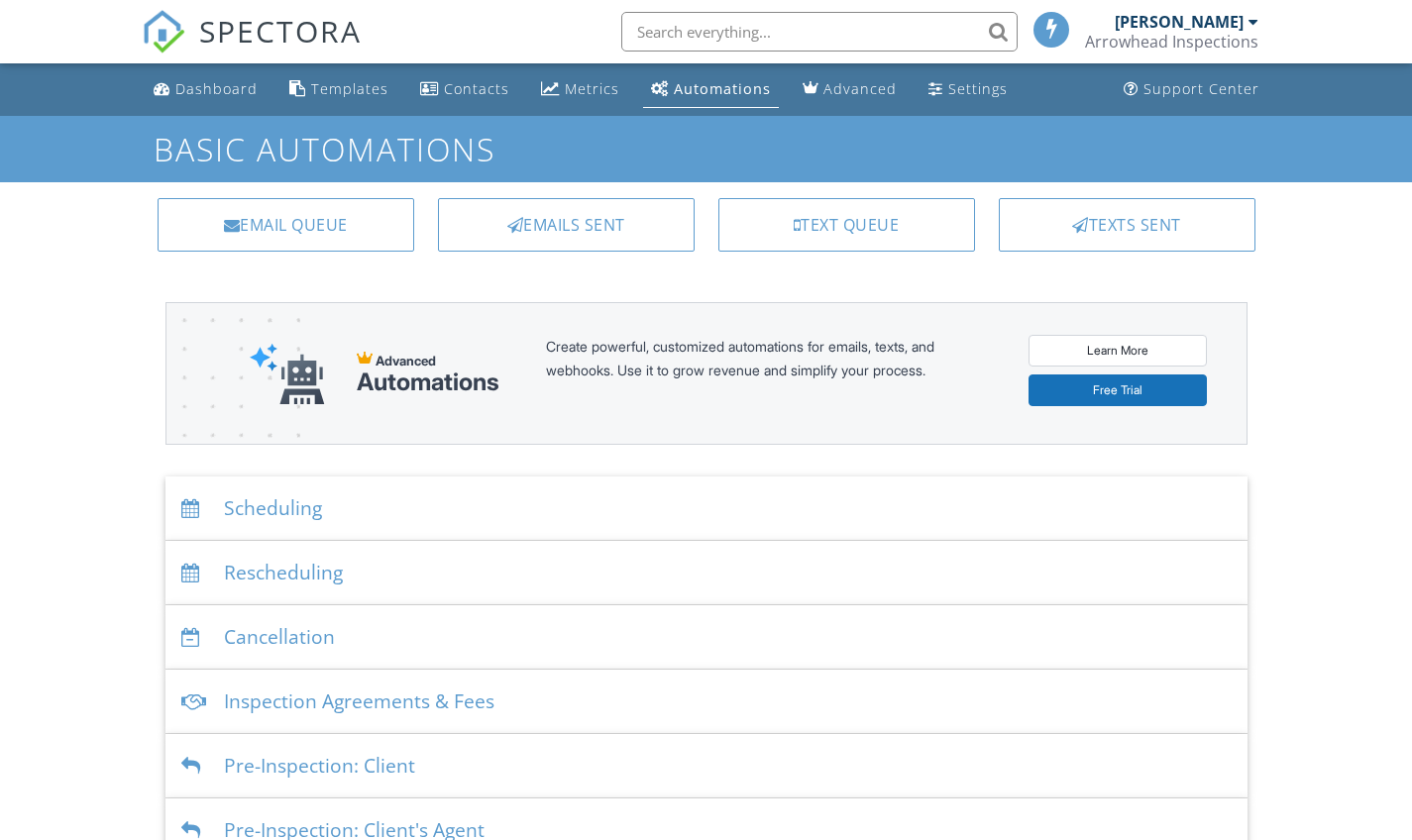 scroll, scrollTop: 0, scrollLeft: 0, axis: both 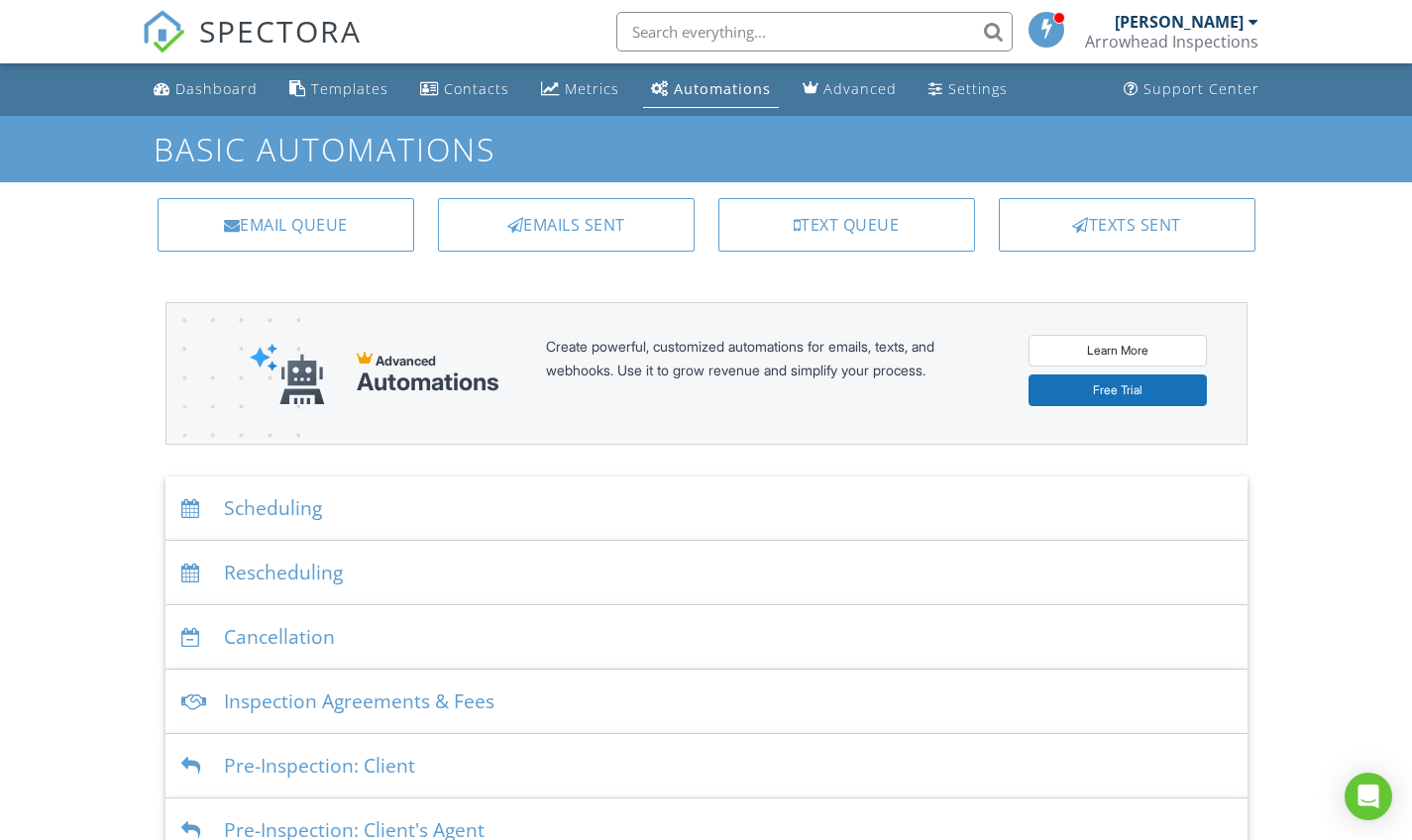click on "Learn More" at bounding box center [1118, 351] 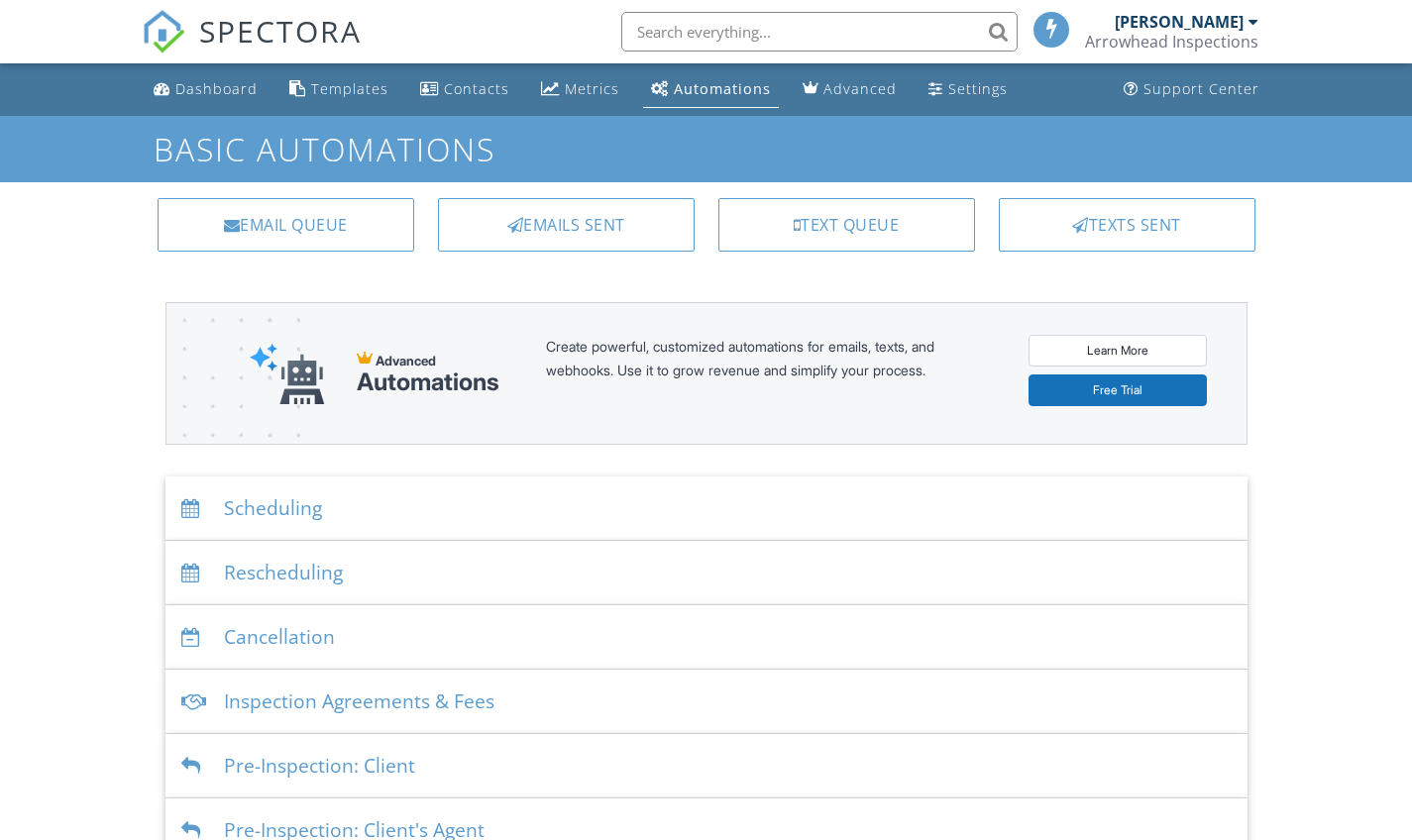 scroll, scrollTop: 0, scrollLeft: 0, axis: both 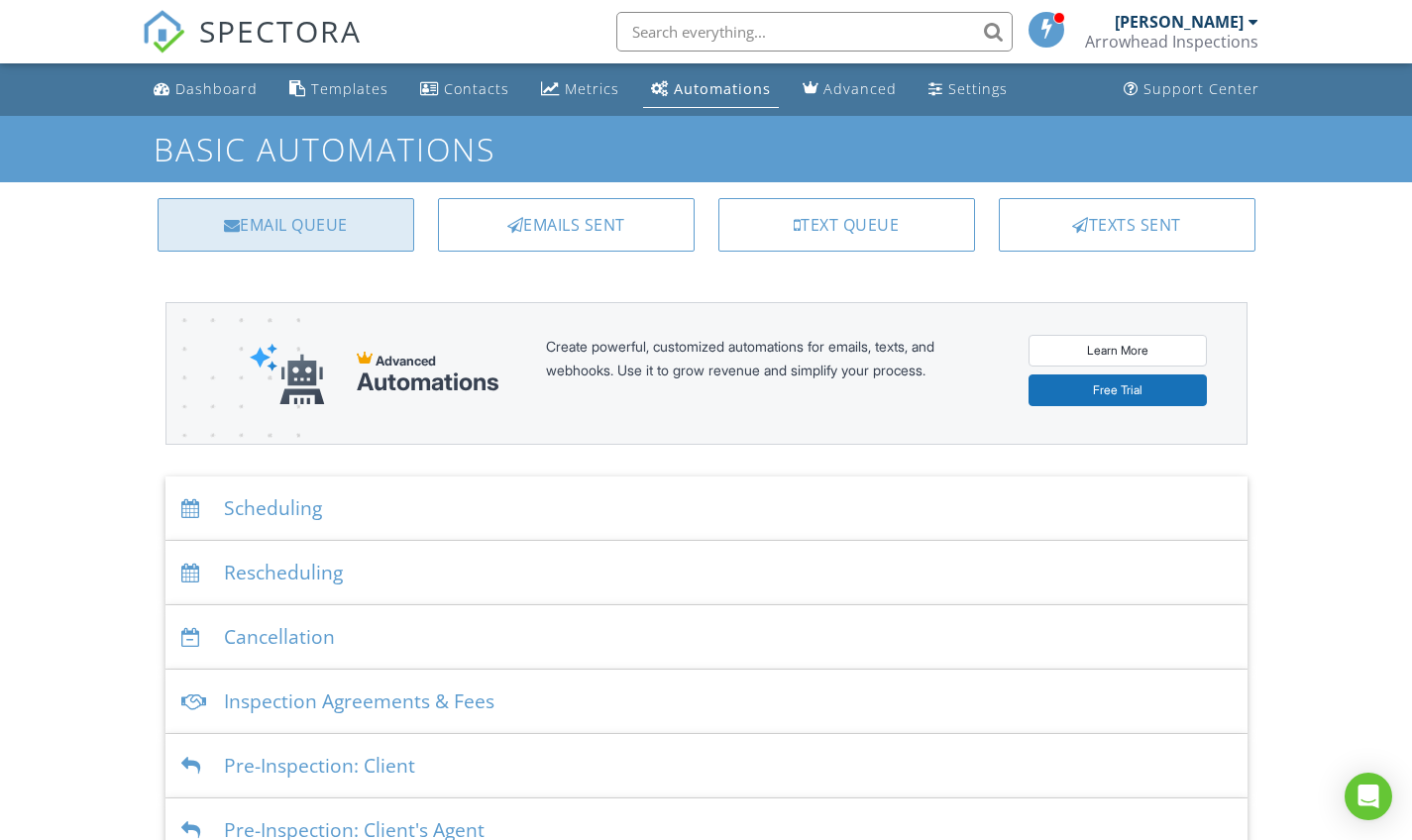 click on "Email Queue" at bounding box center (285, 225) 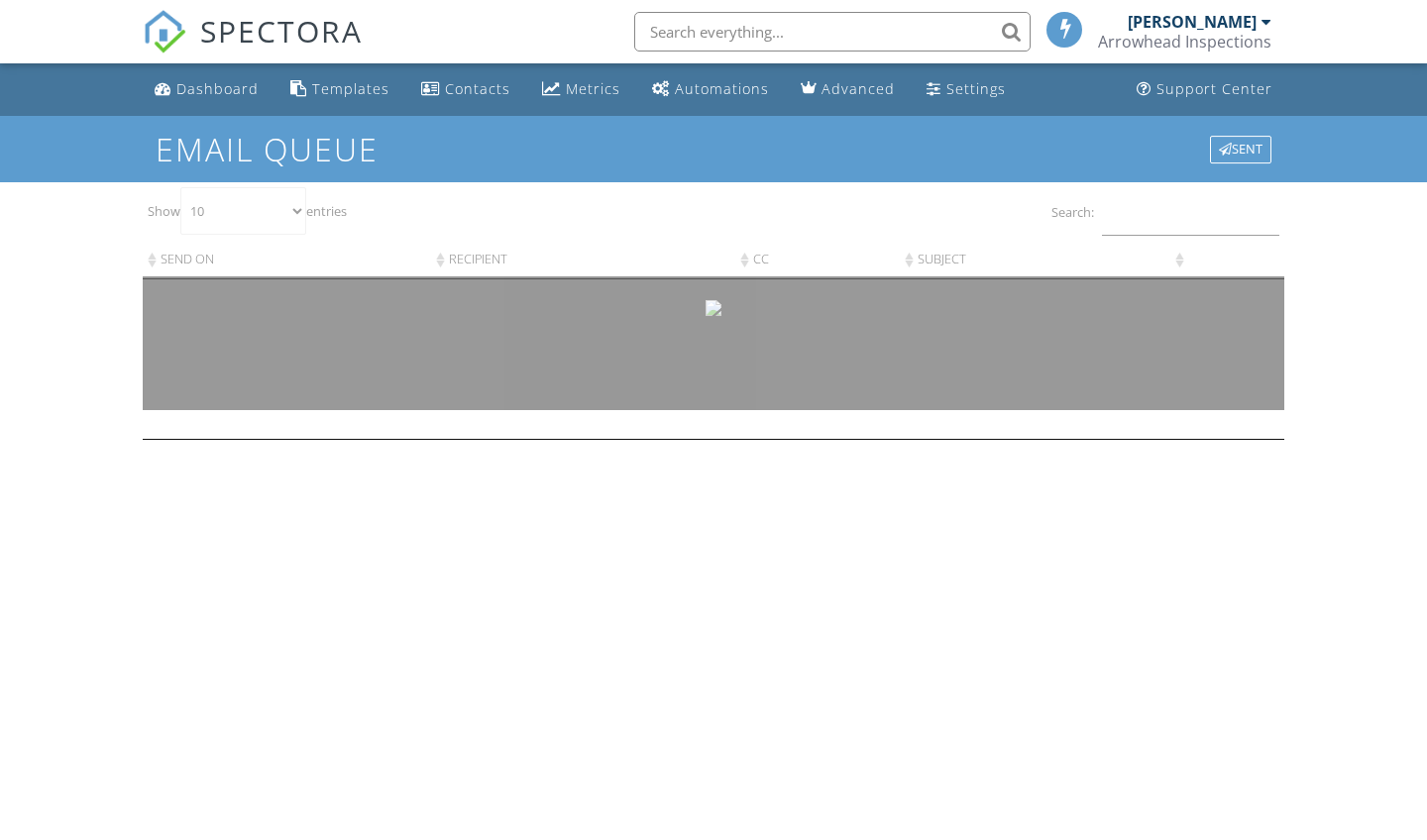 scroll, scrollTop: 0, scrollLeft: 0, axis: both 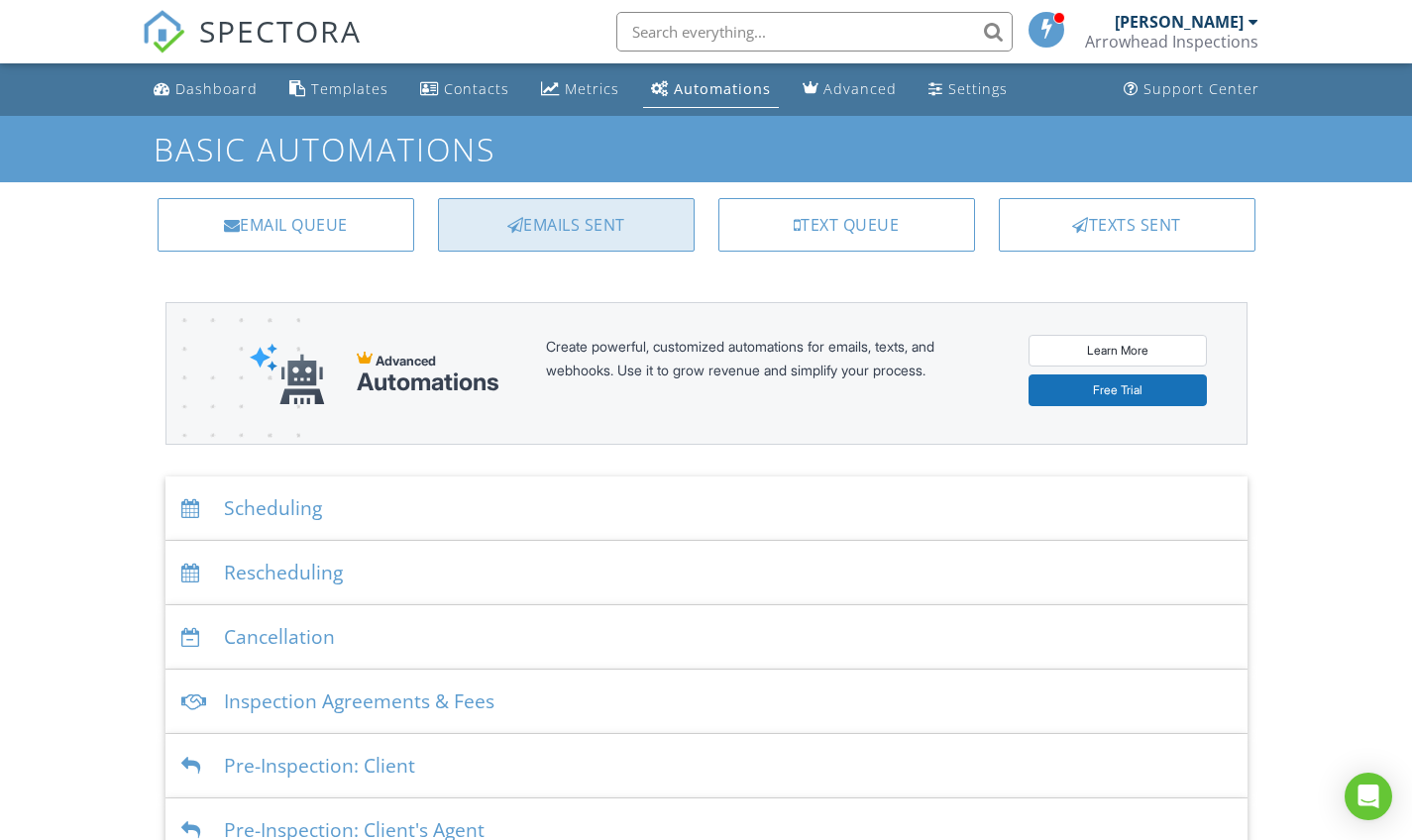 click on "Emails Sent" at bounding box center [566, 225] 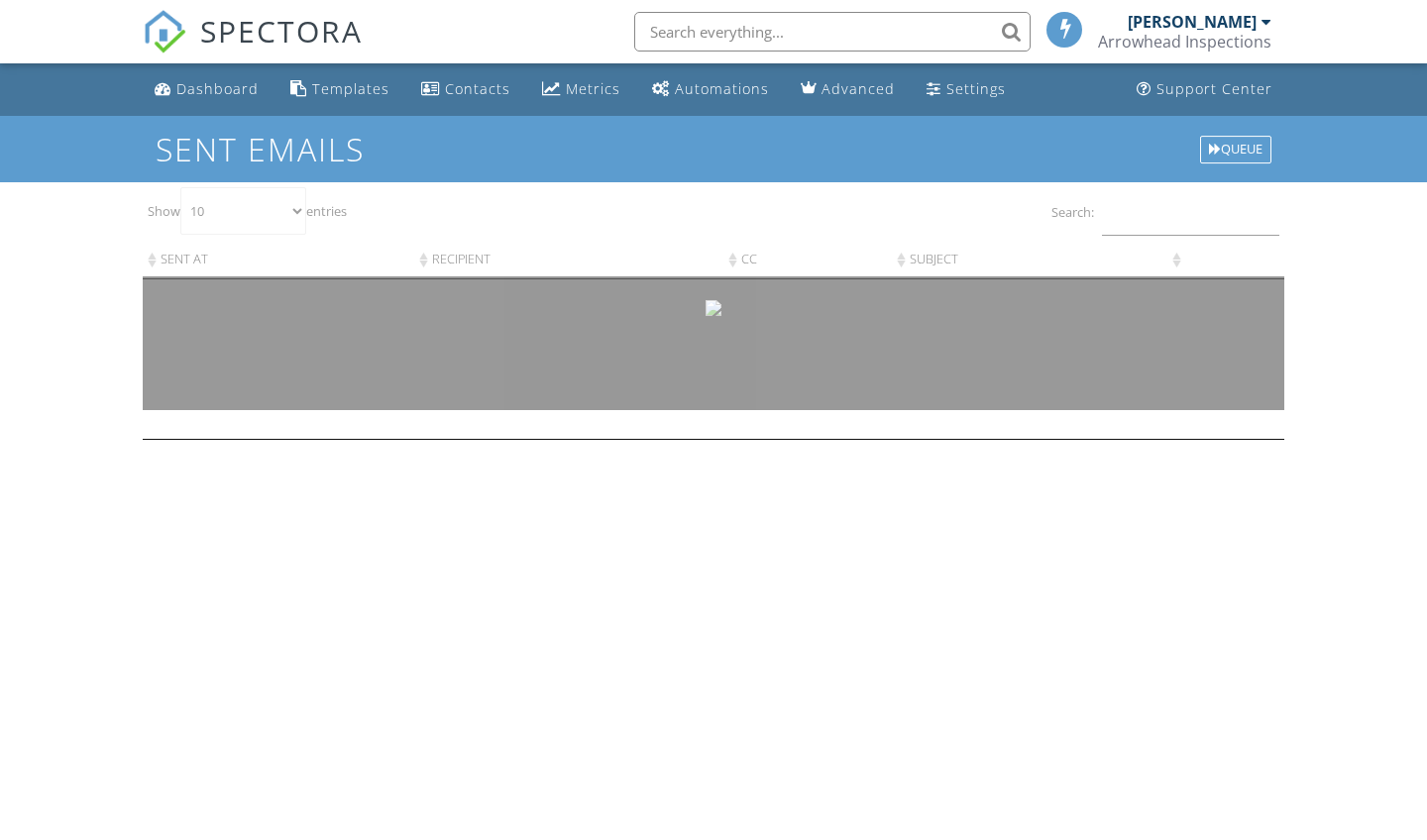 scroll, scrollTop: 0, scrollLeft: 0, axis: both 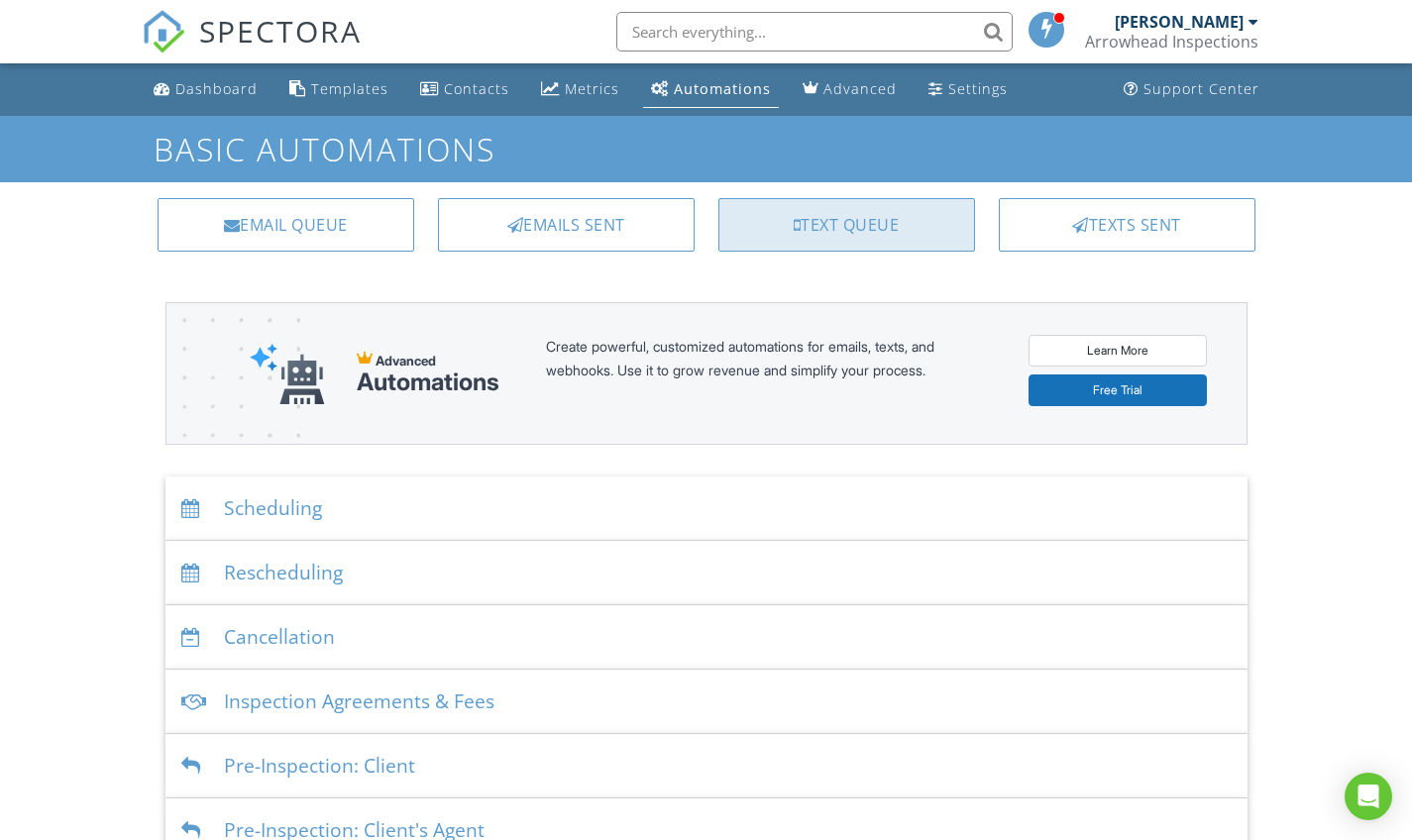 click on "Text Queue" at bounding box center [846, 225] 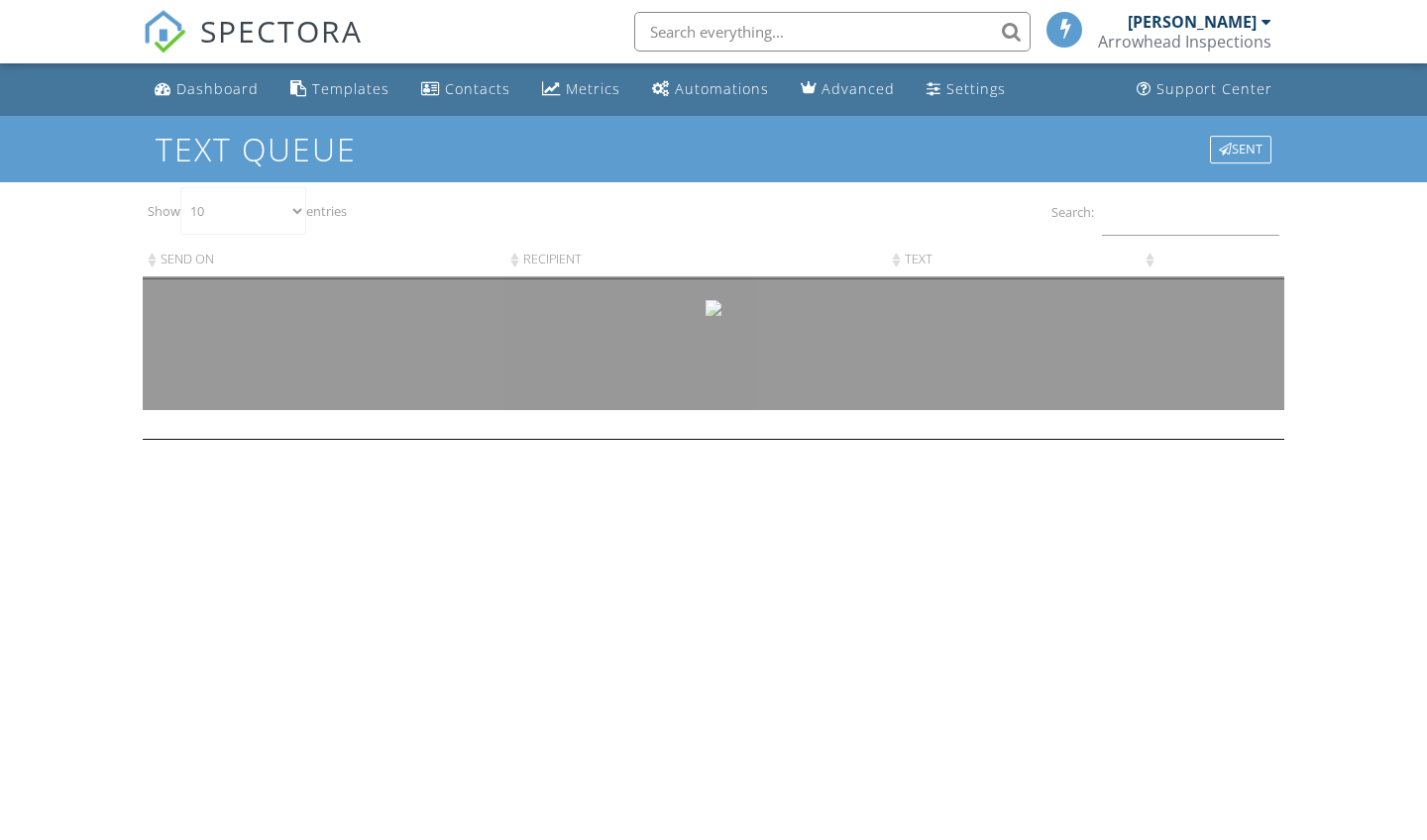 scroll, scrollTop: 0, scrollLeft: 0, axis: both 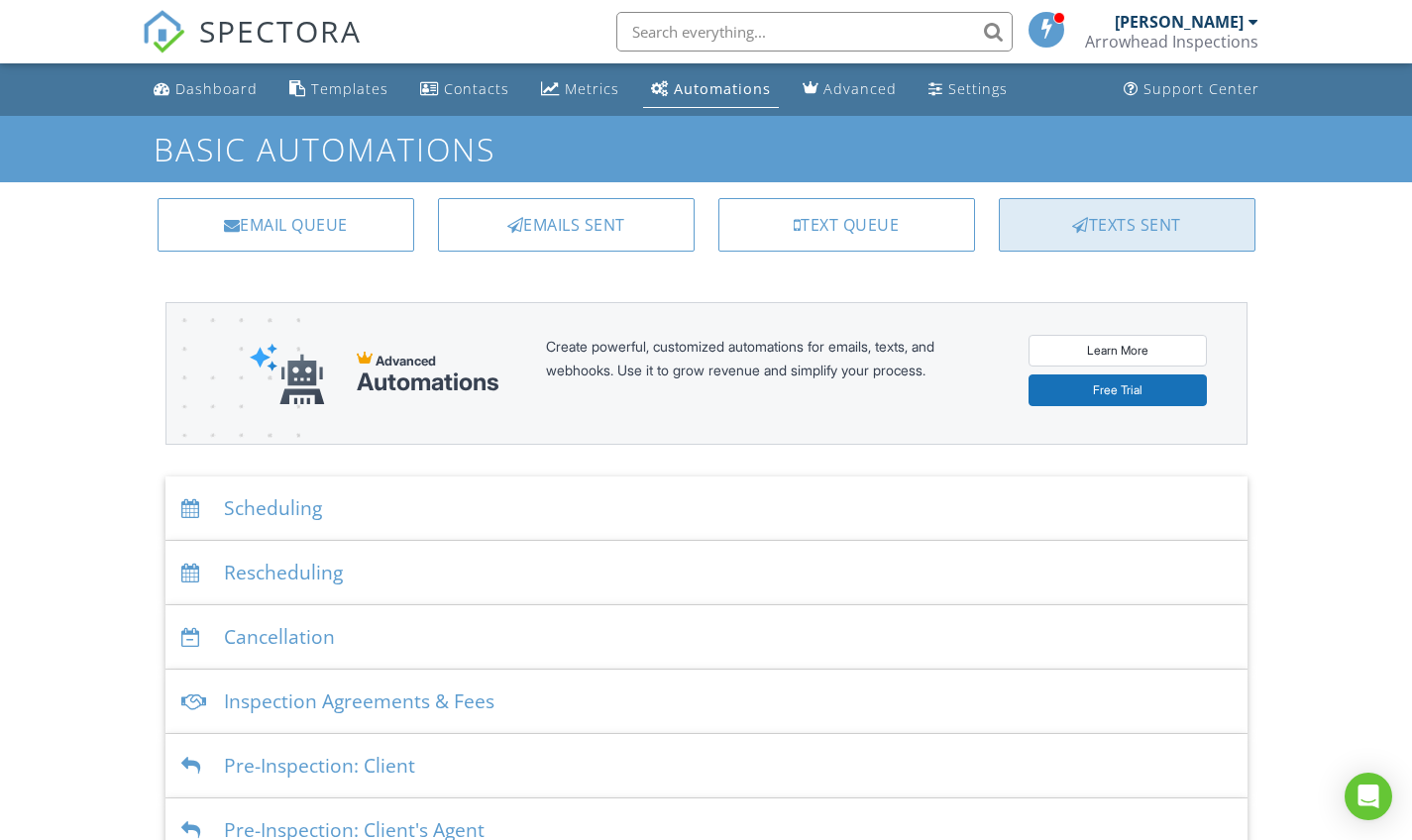 click on "Texts Sent" at bounding box center (1127, 225) 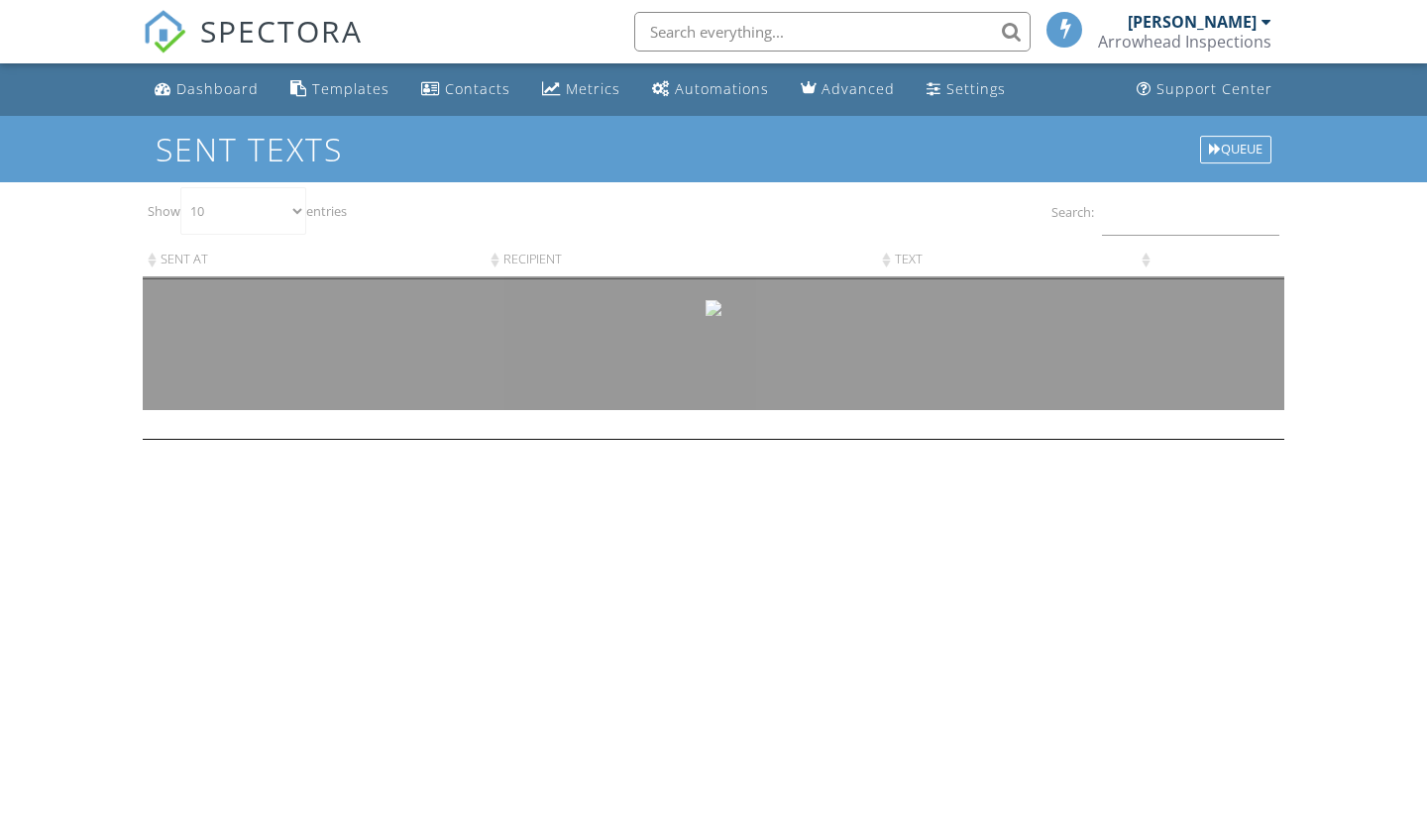 scroll, scrollTop: 0, scrollLeft: 0, axis: both 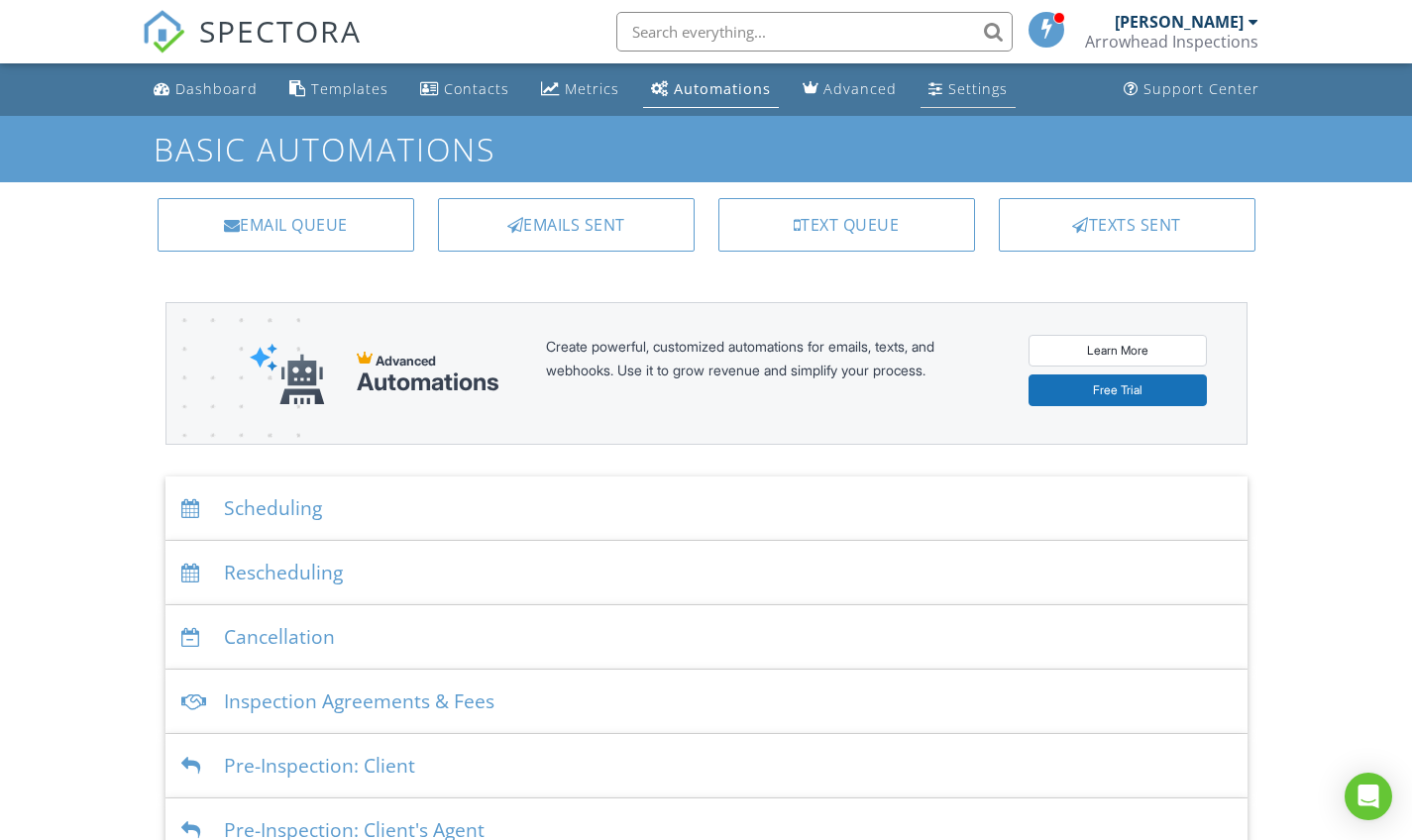 click on "Settings" at bounding box center (978, 88) 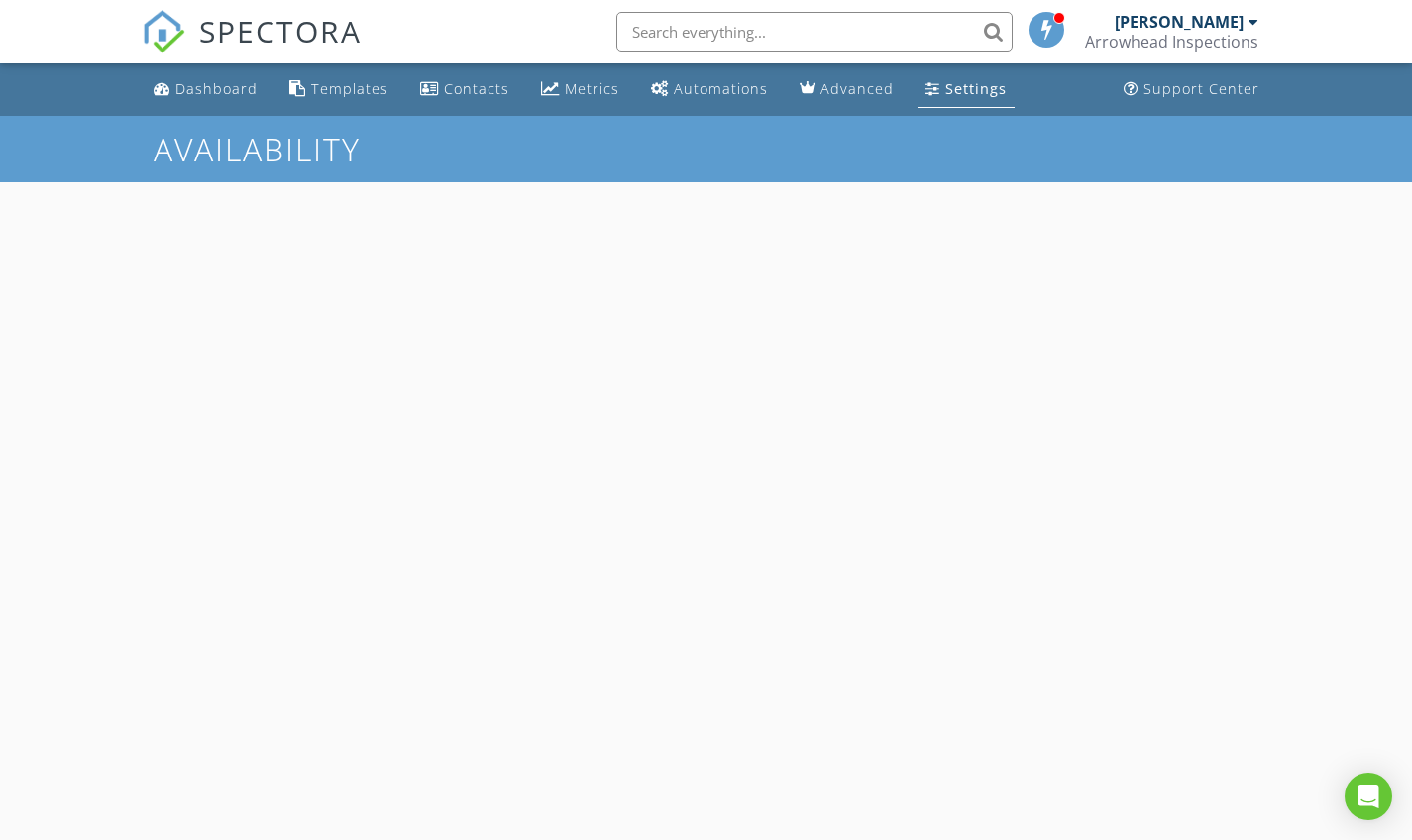 scroll, scrollTop: 0, scrollLeft: 0, axis: both 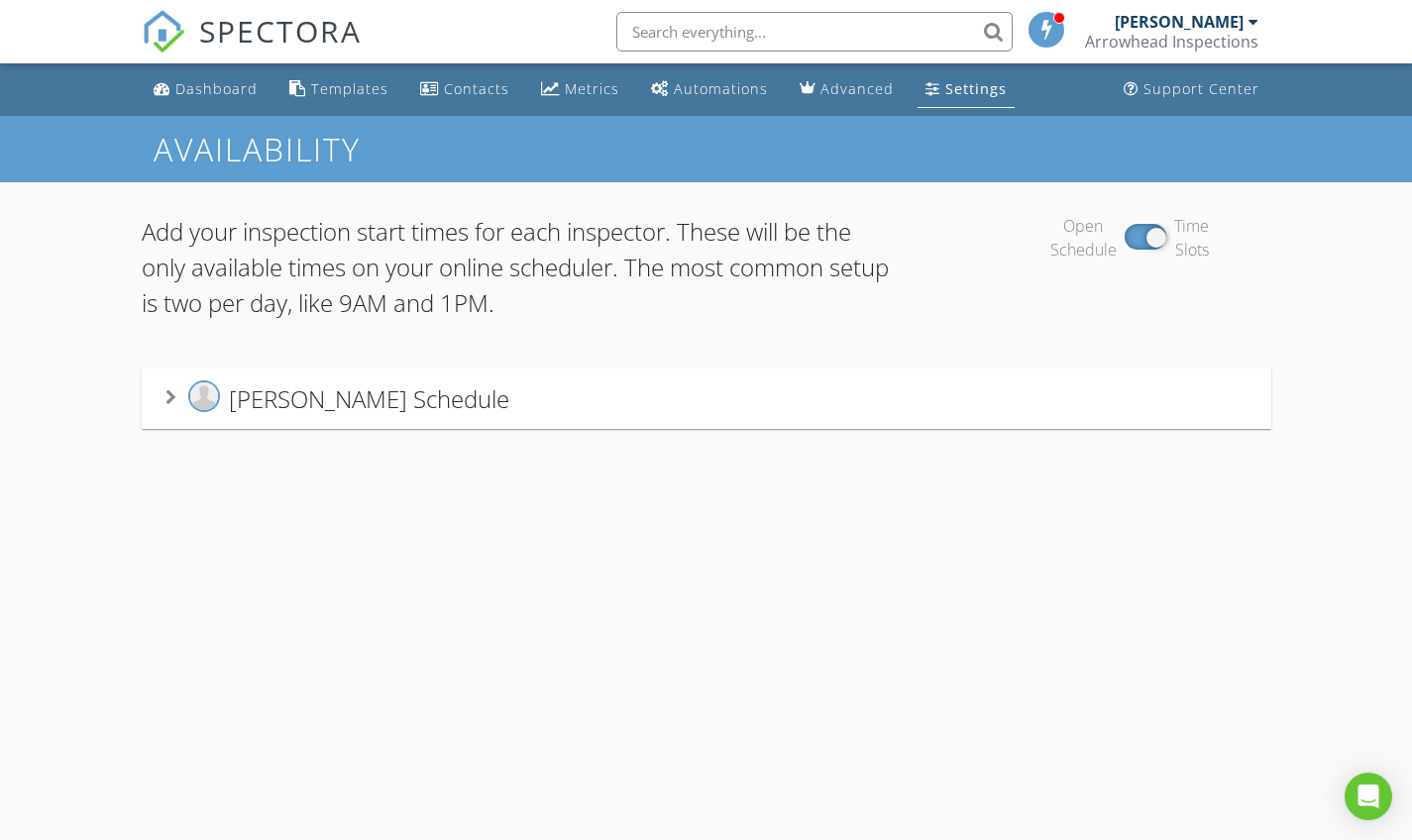 click on "[PERSON_NAME] Schedule" at bounding box center (706, 398) 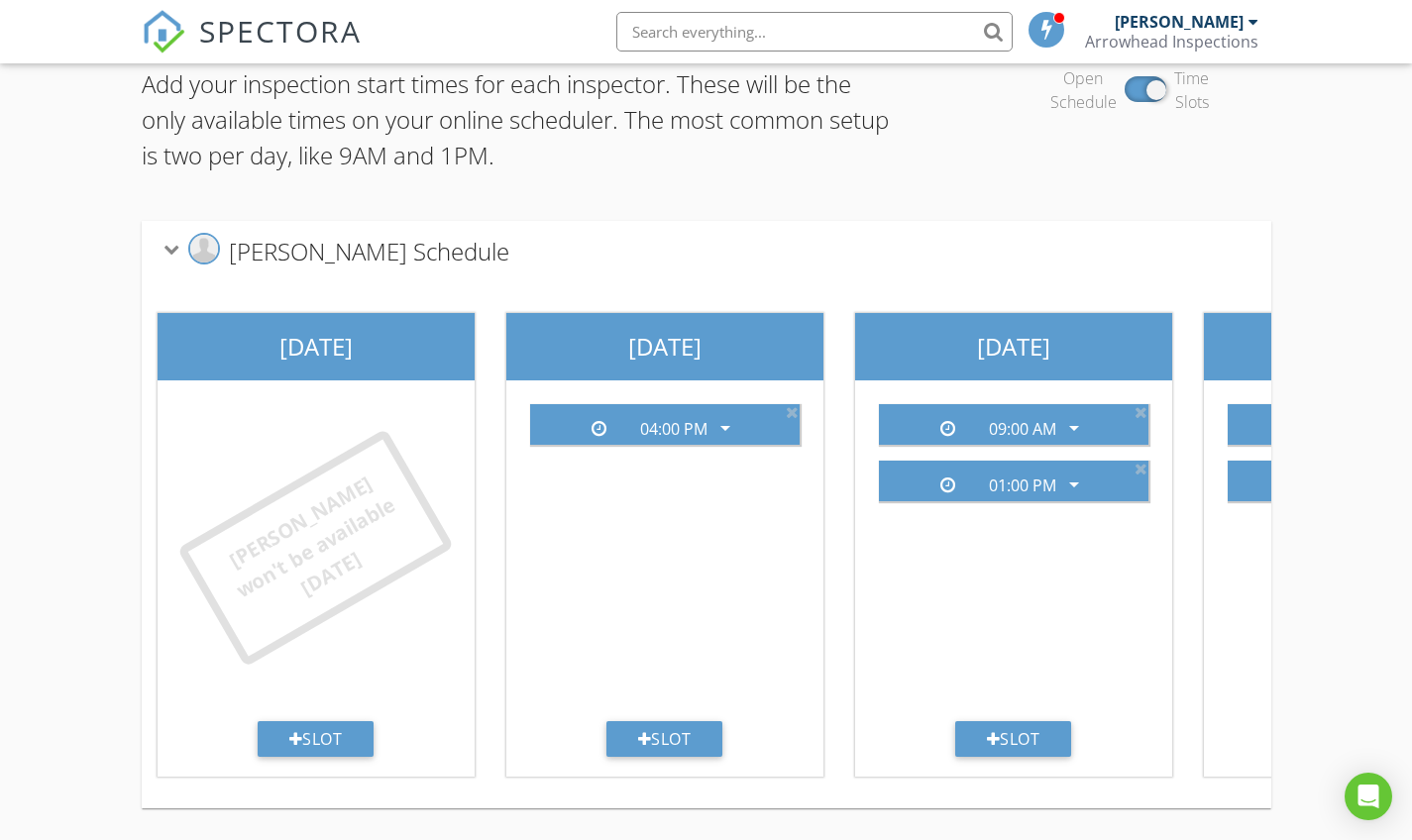 scroll, scrollTop: 162, scrollLeft: 0, axis: vertical 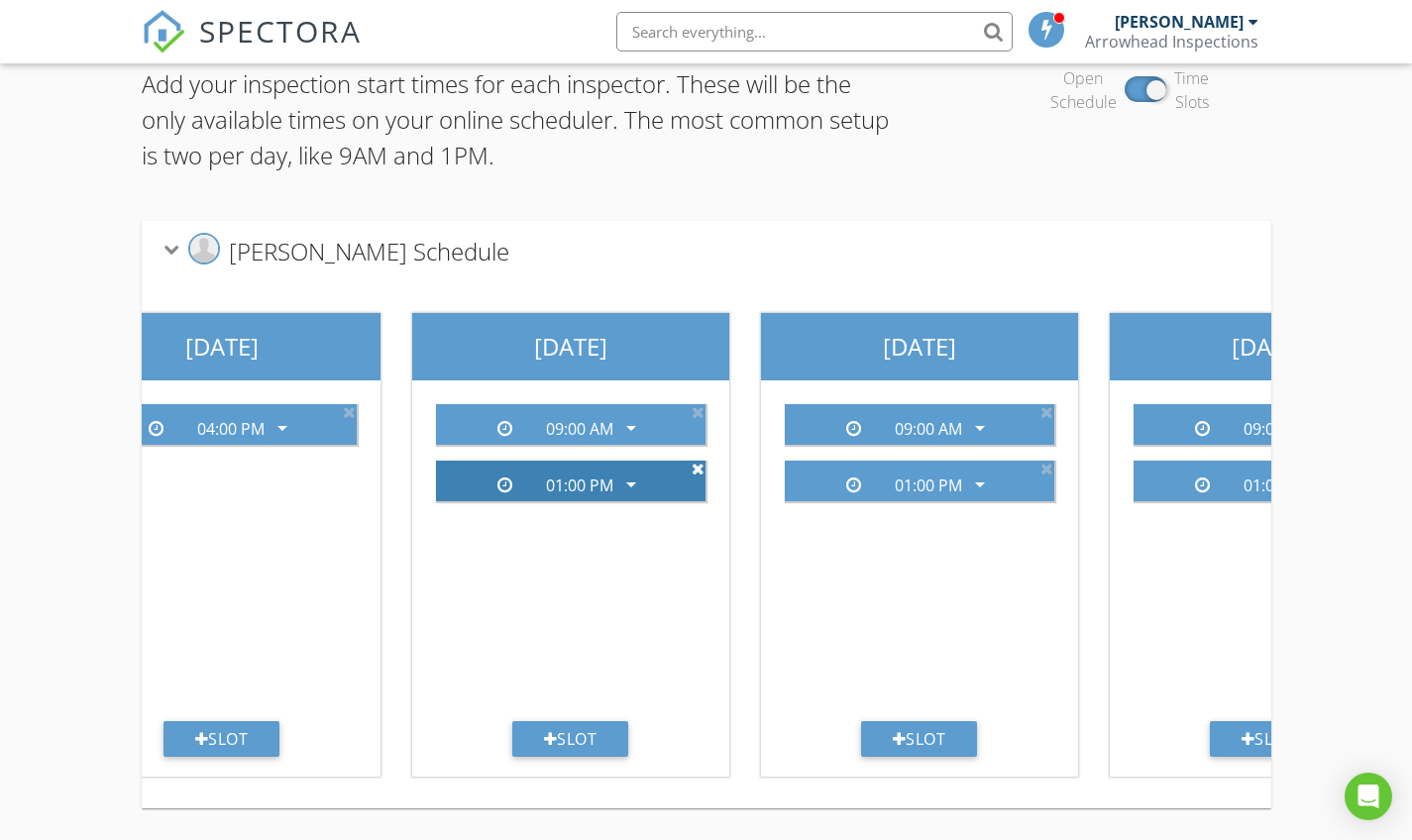 click at bounding box center (698, 469) 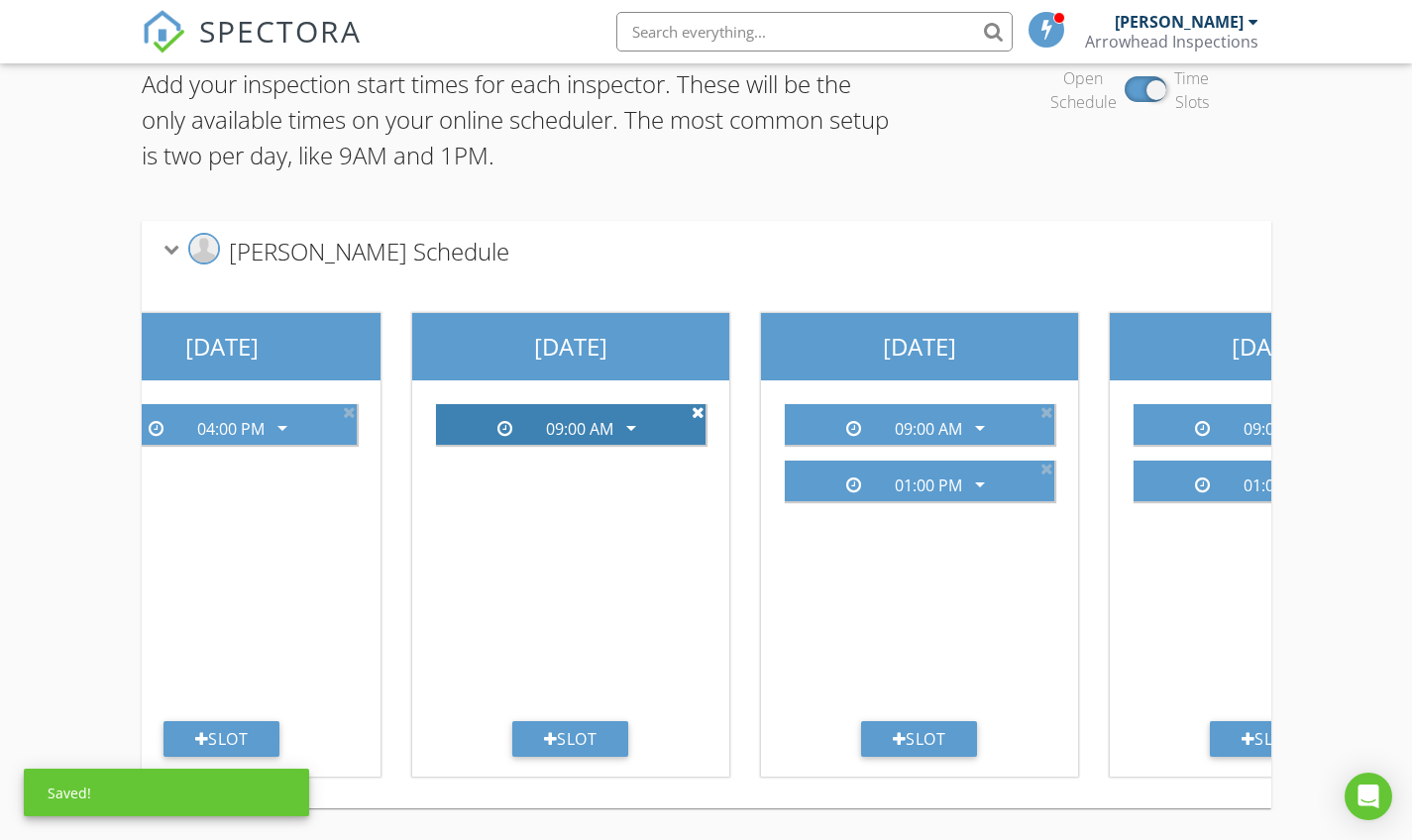 click at bounding box center [698, 412] 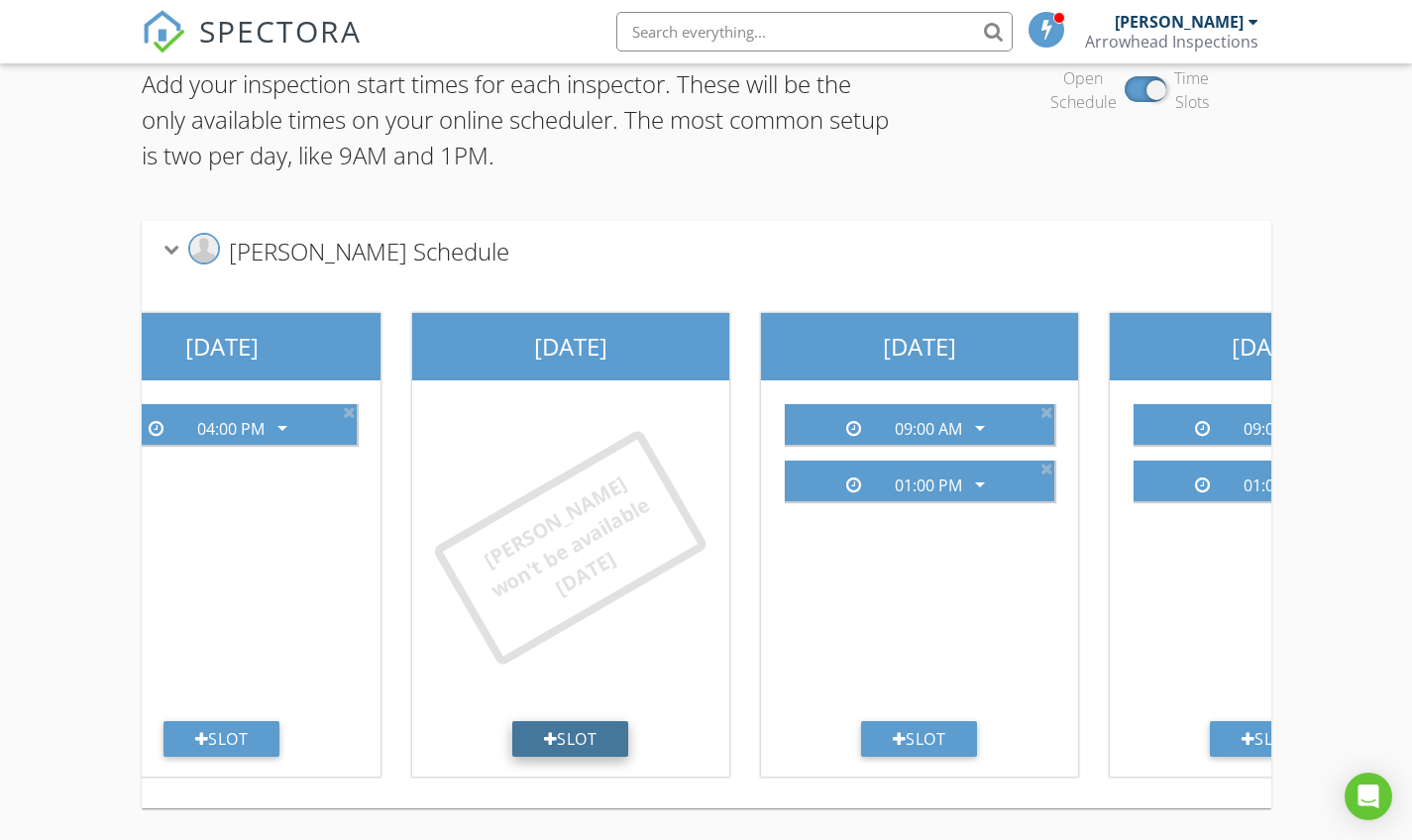 click on "Slot" at bounding box center (571, 739) 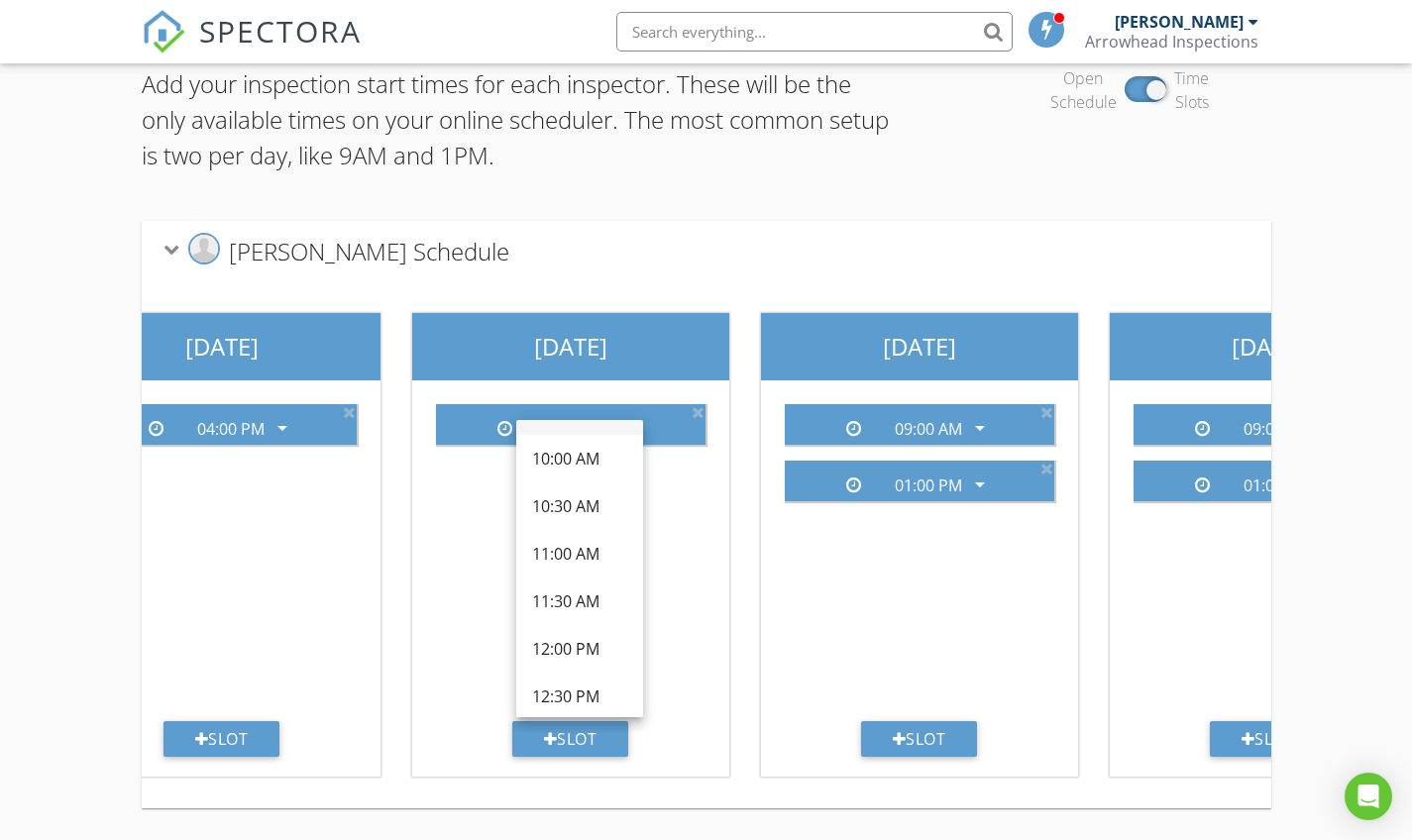scroll, scrollTop: 495, scrollLeft: 0, axis: vertical 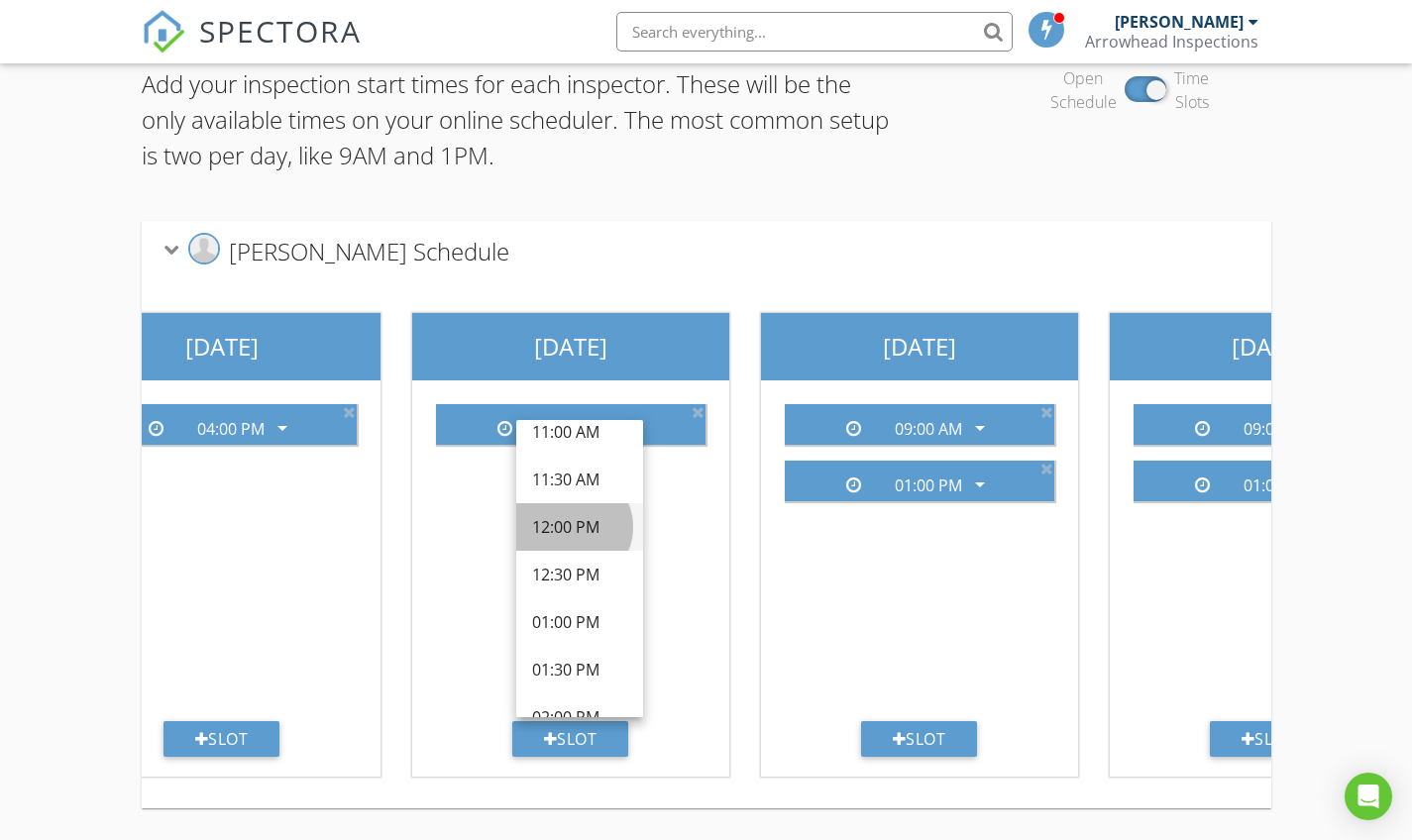 click on "12:00 PM" at bounding box center [580, 527] 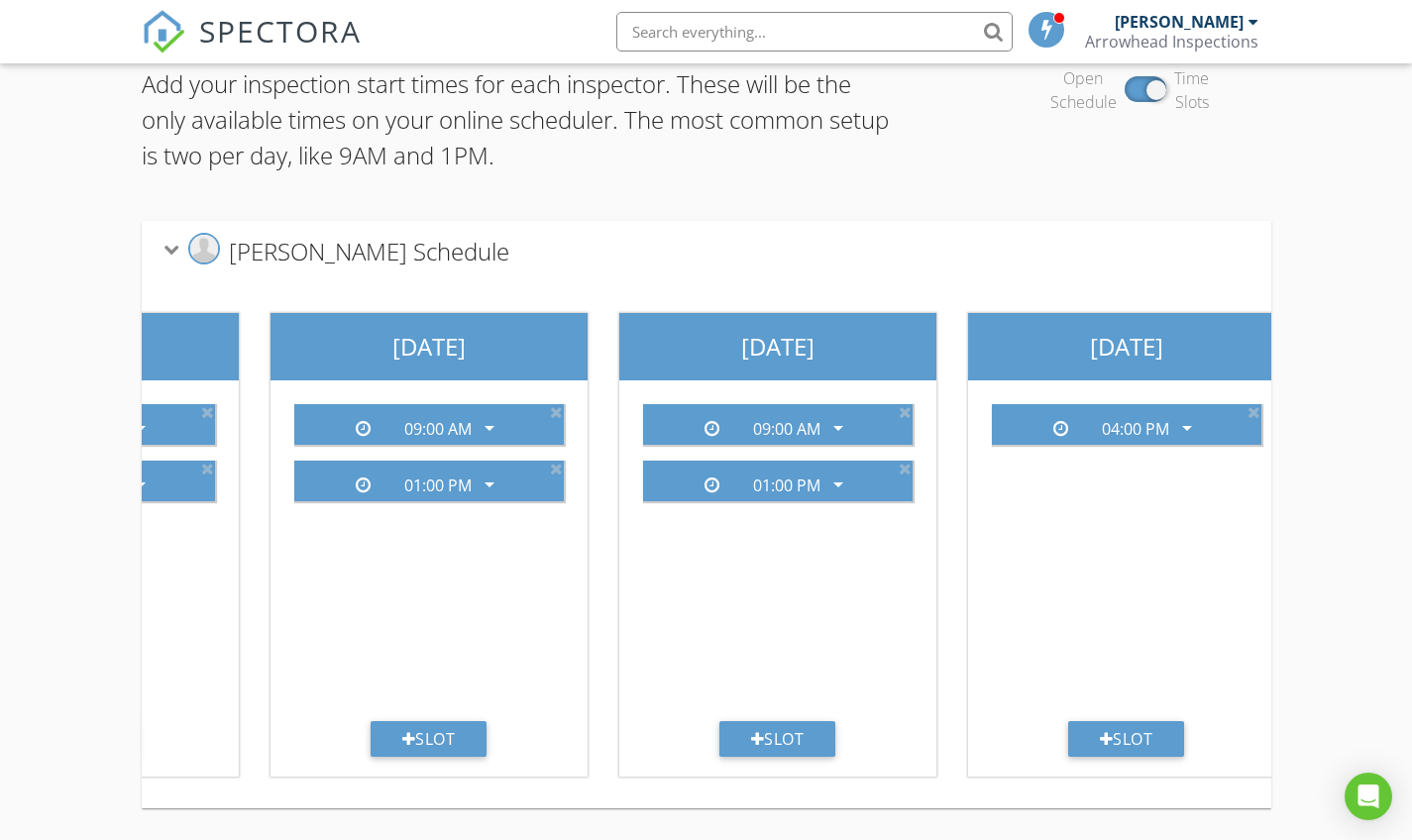 scroll, scrollTop: 0, scrollLeft: 1312, axis: horizontal 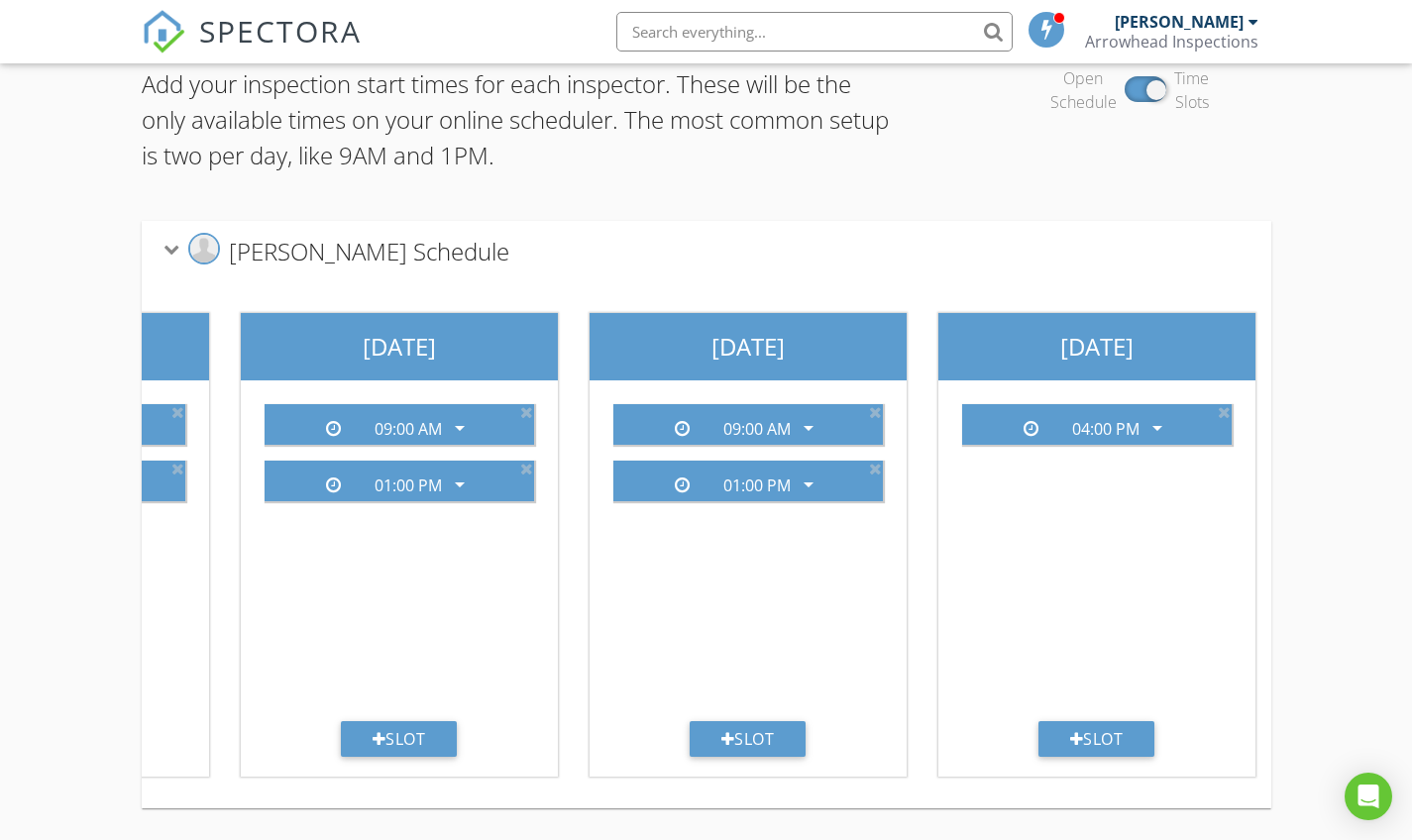 click on "[PERSON_NAME]" at bounding box center (1179, 22) 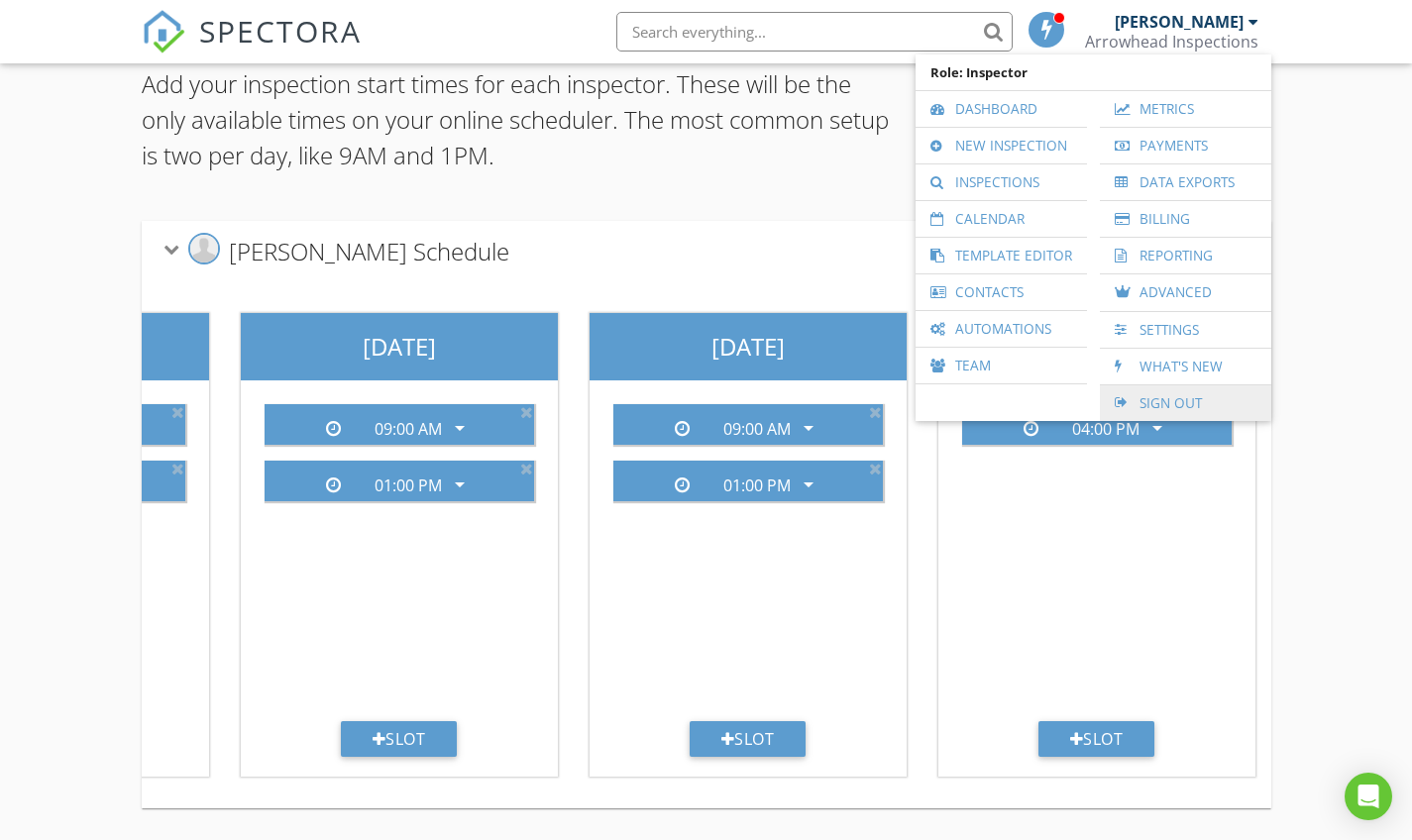 click on "Sign Out" at bounding box center [1185, 403] 